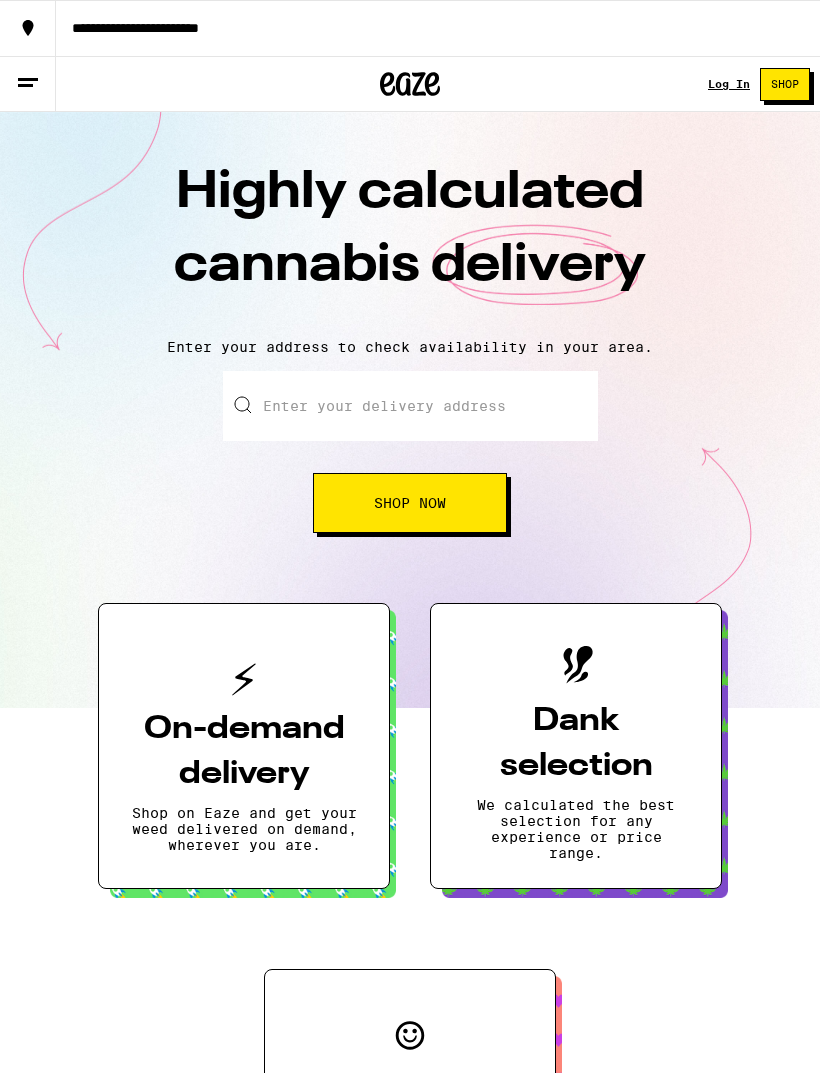 scroll, scrollTop: 0, scrollLeft: 0, axis: both 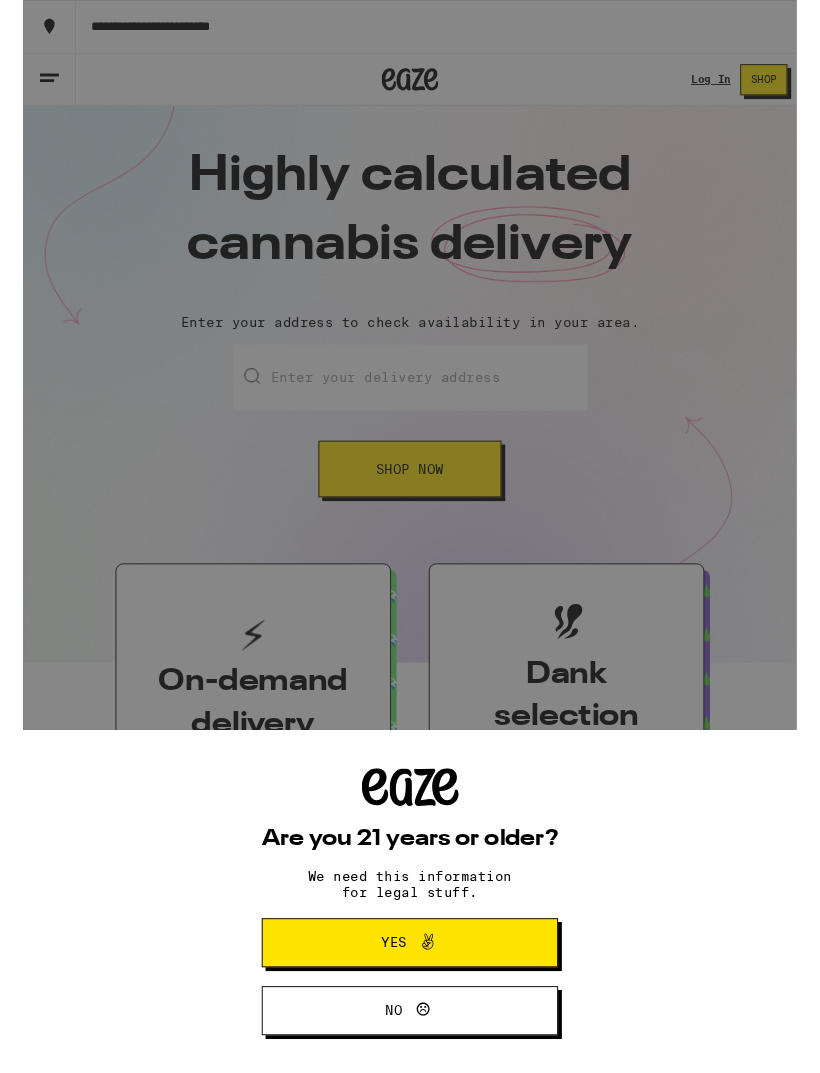 click on "Yes" at bounding box center [410, 999] 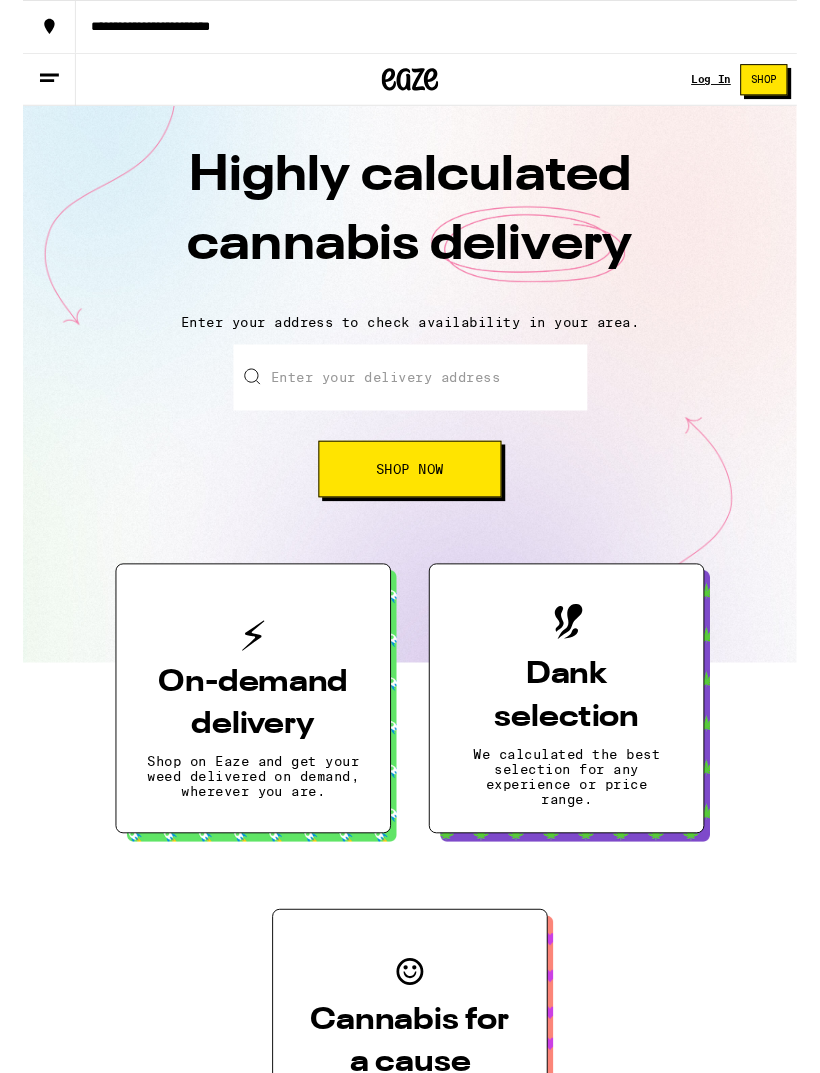 scroll, scrollTop: 0, scrollLeft: 0, axis: both 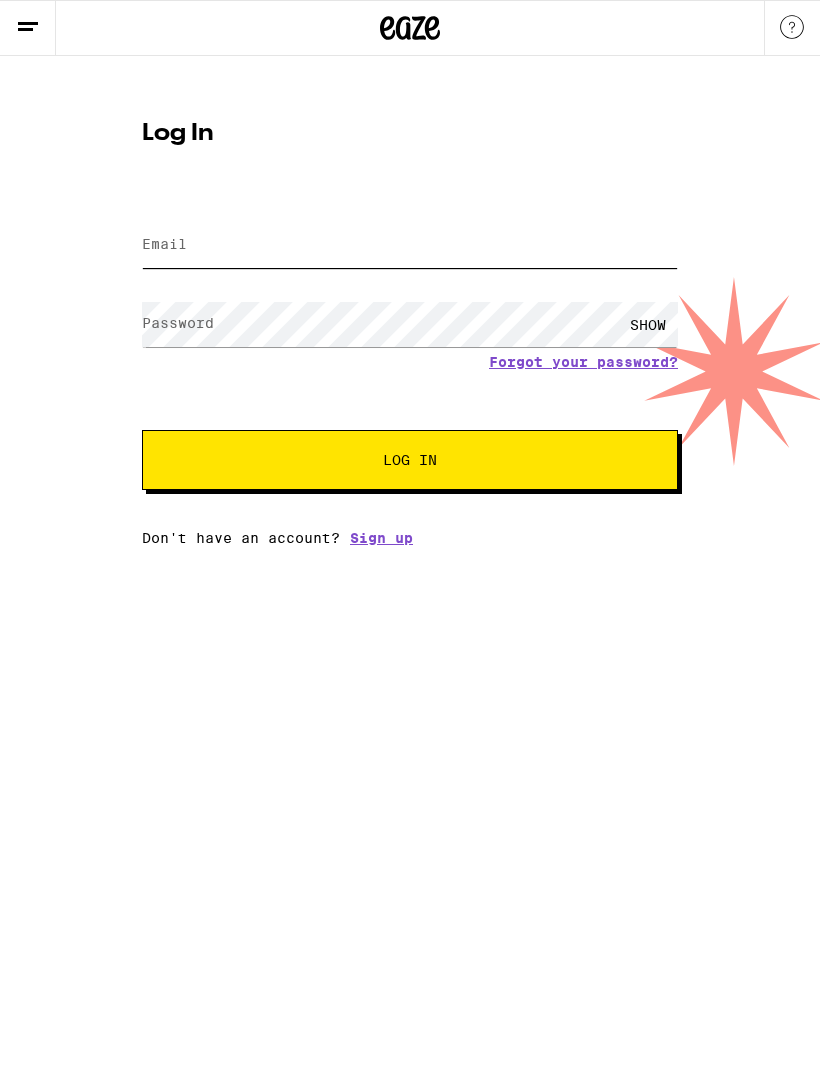 click on "Email" at bounding box center [410, 245] 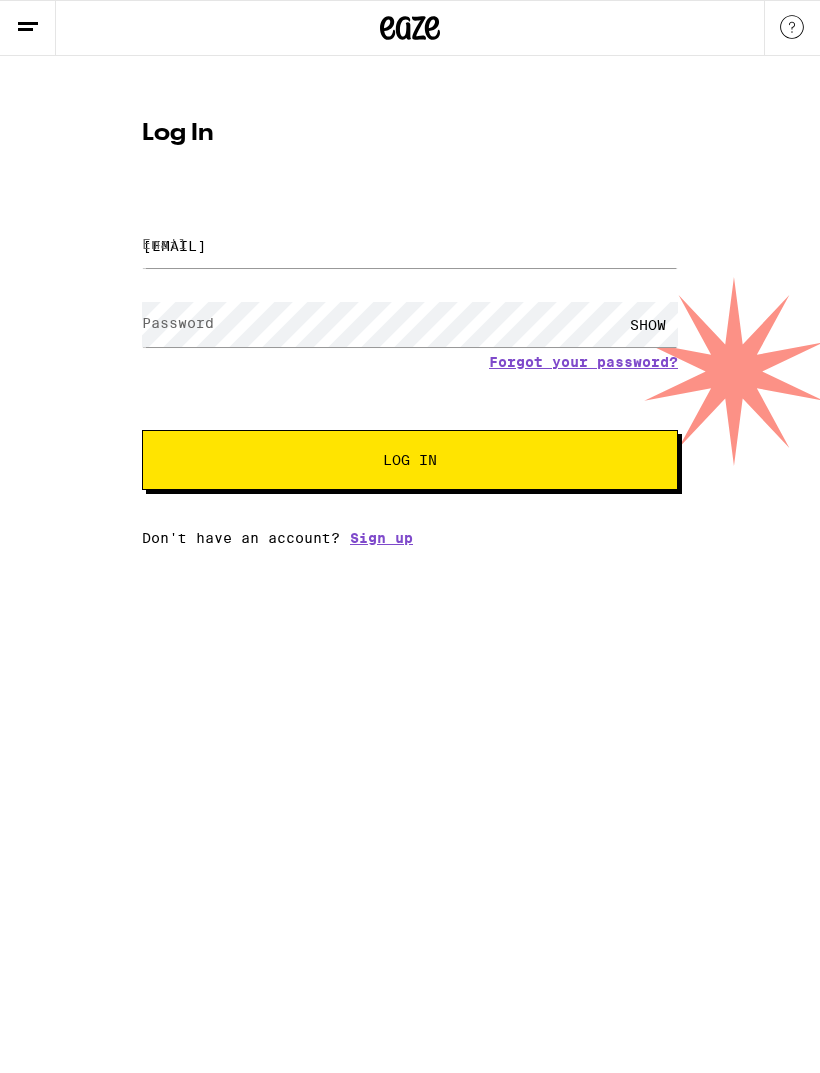 click on "Log In" at bounding box center (410, 460) 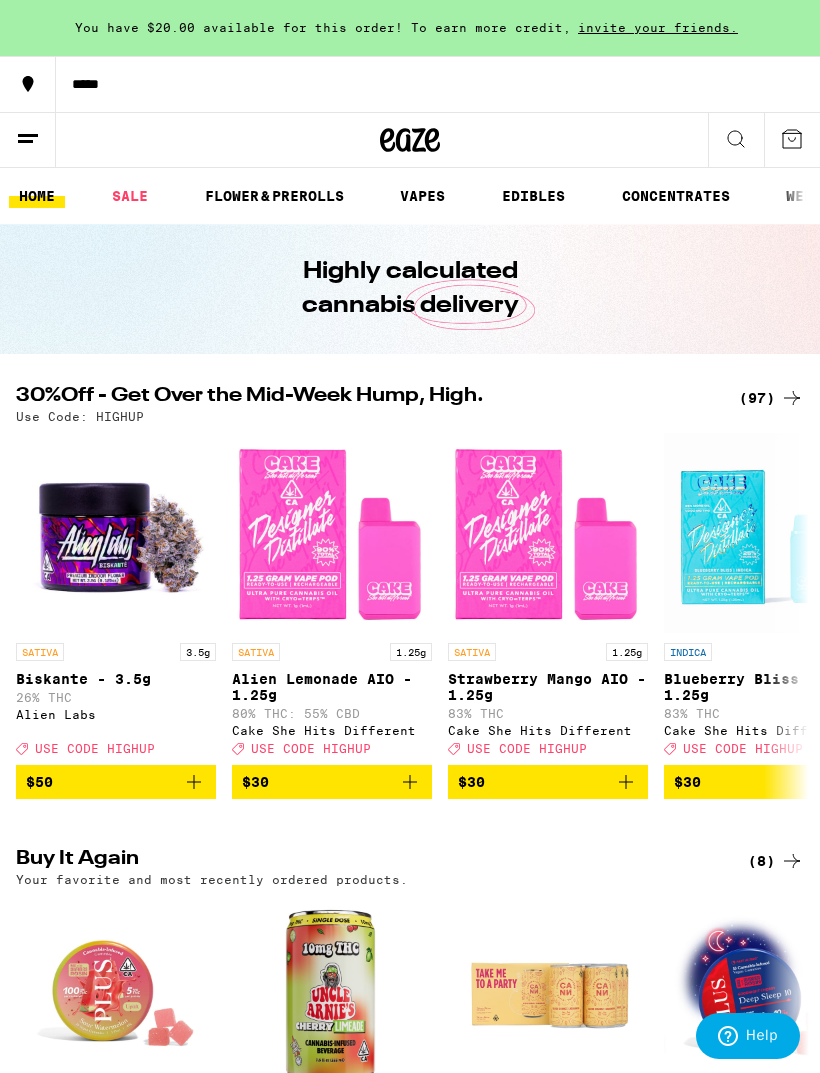 scroll, scrollTop: 0, scrollLeft: 0, axis: both 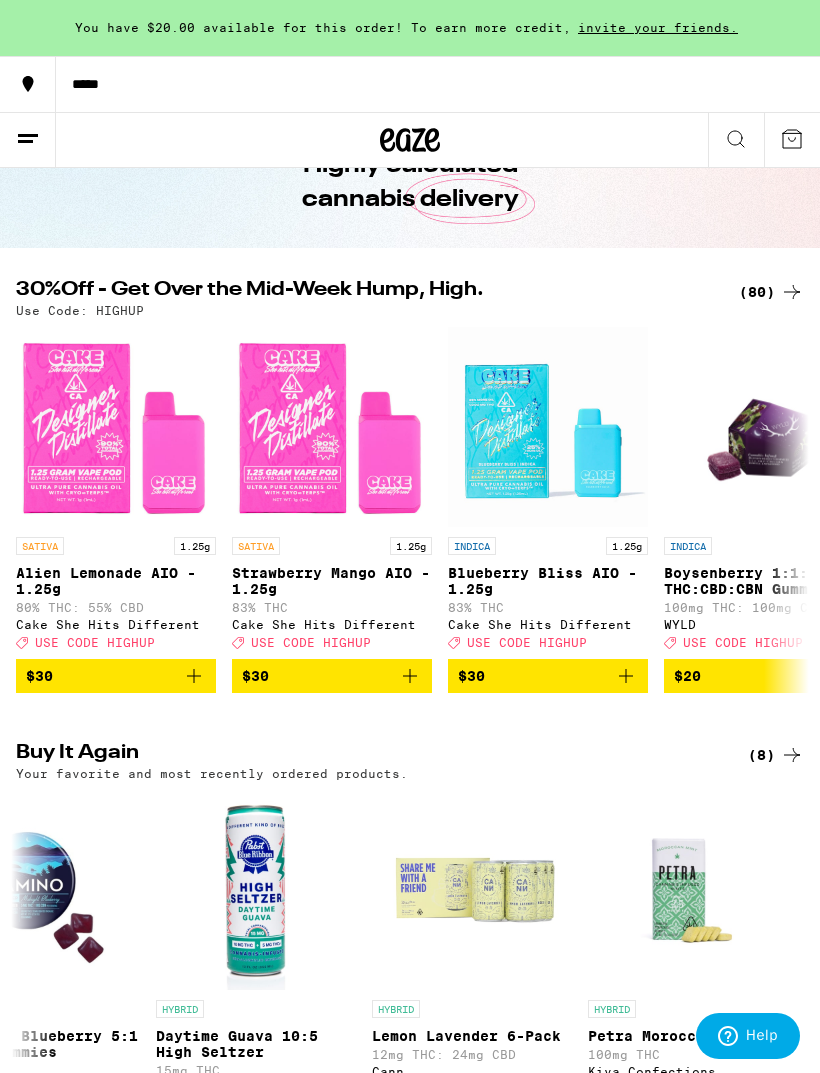 click 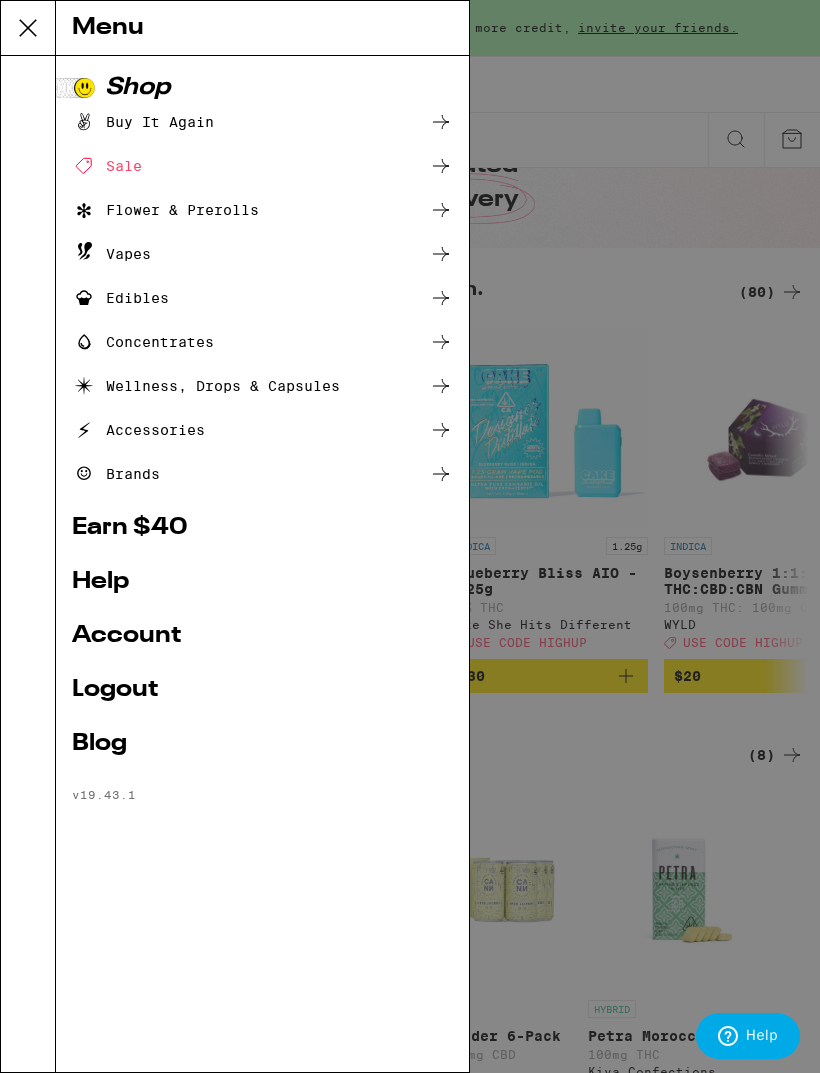 click 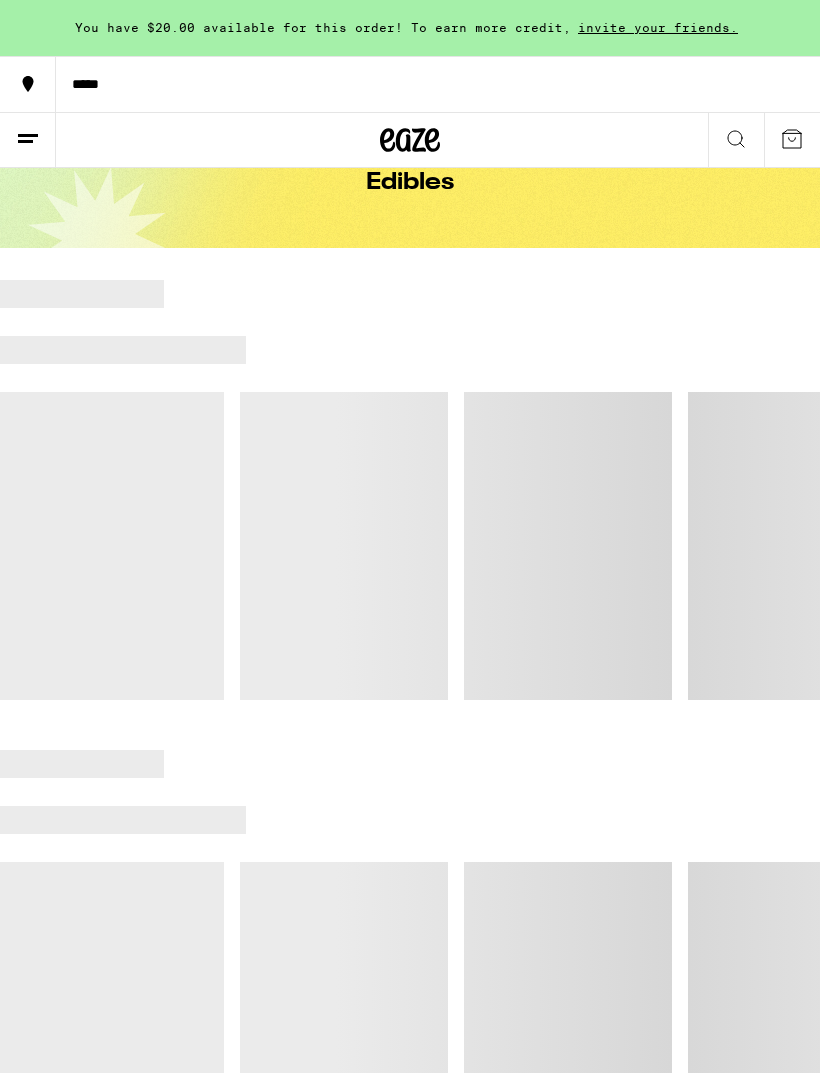 scroll, scrollTop: 0, scrollLeft: 0, axis: both 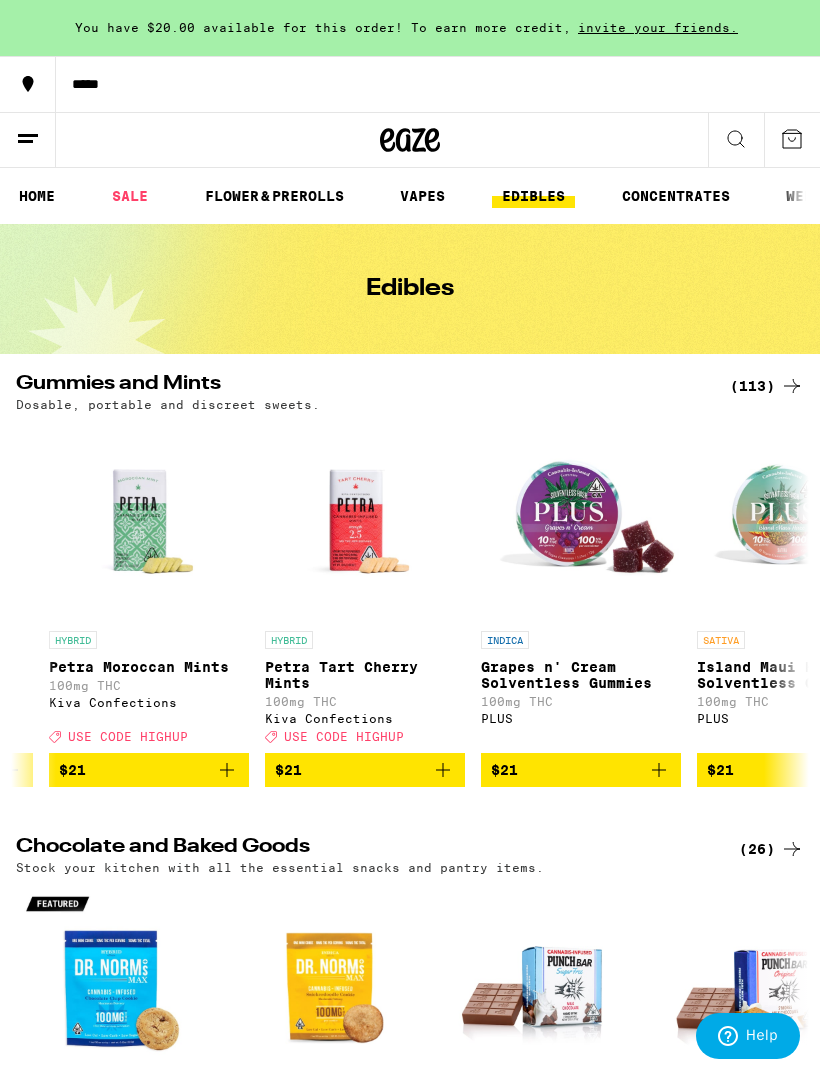 click on "Petra Moroccan Mints" at bounding box center [149, 667] 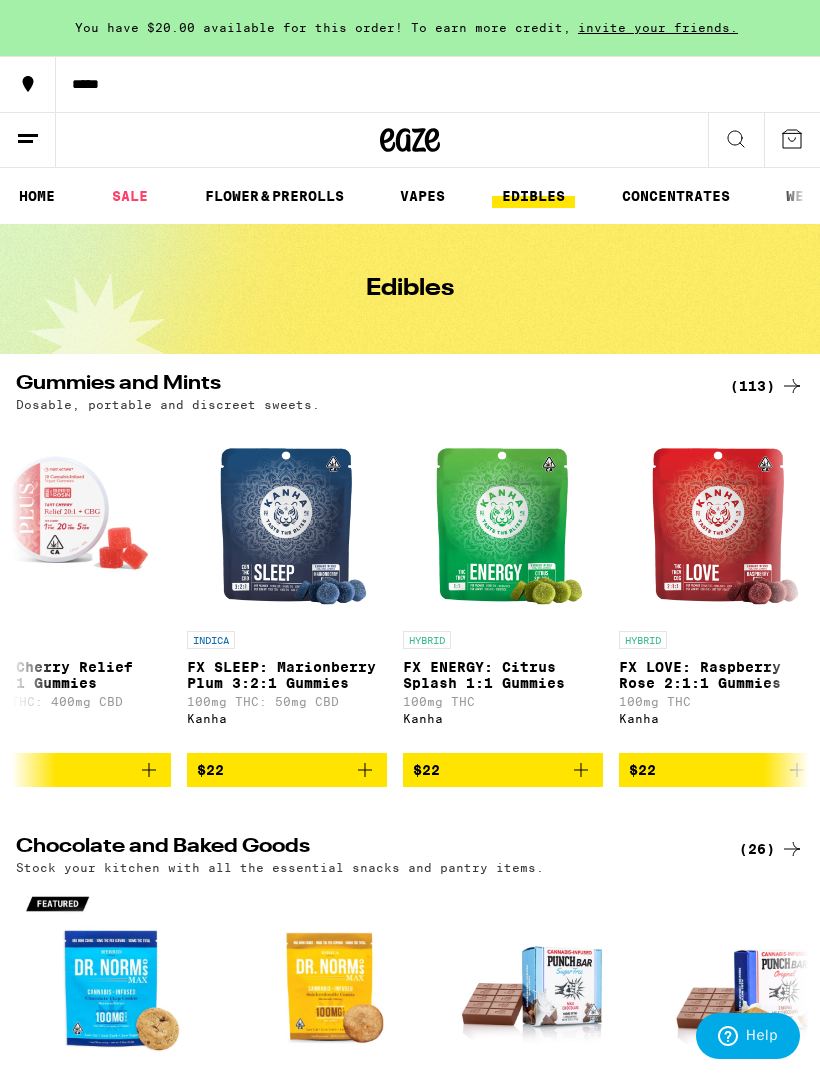 scroll, scrollTop: 0, scrollLeft: 20137, axis: horizontal 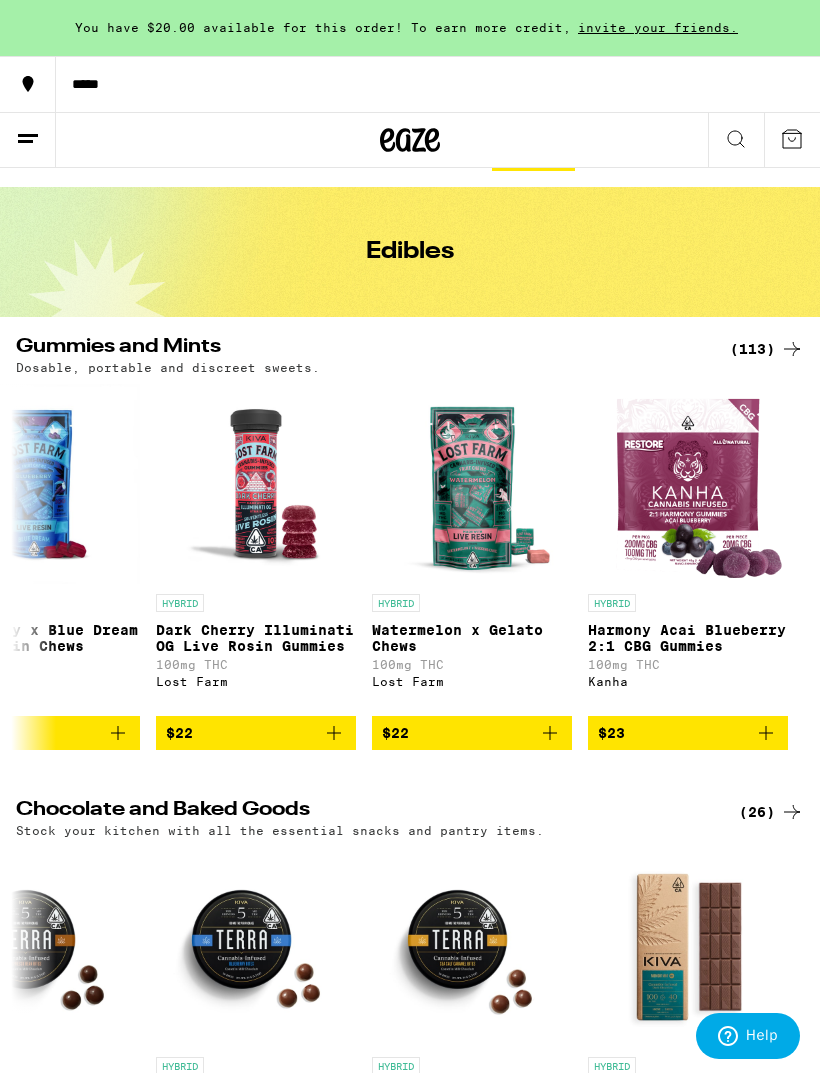 click 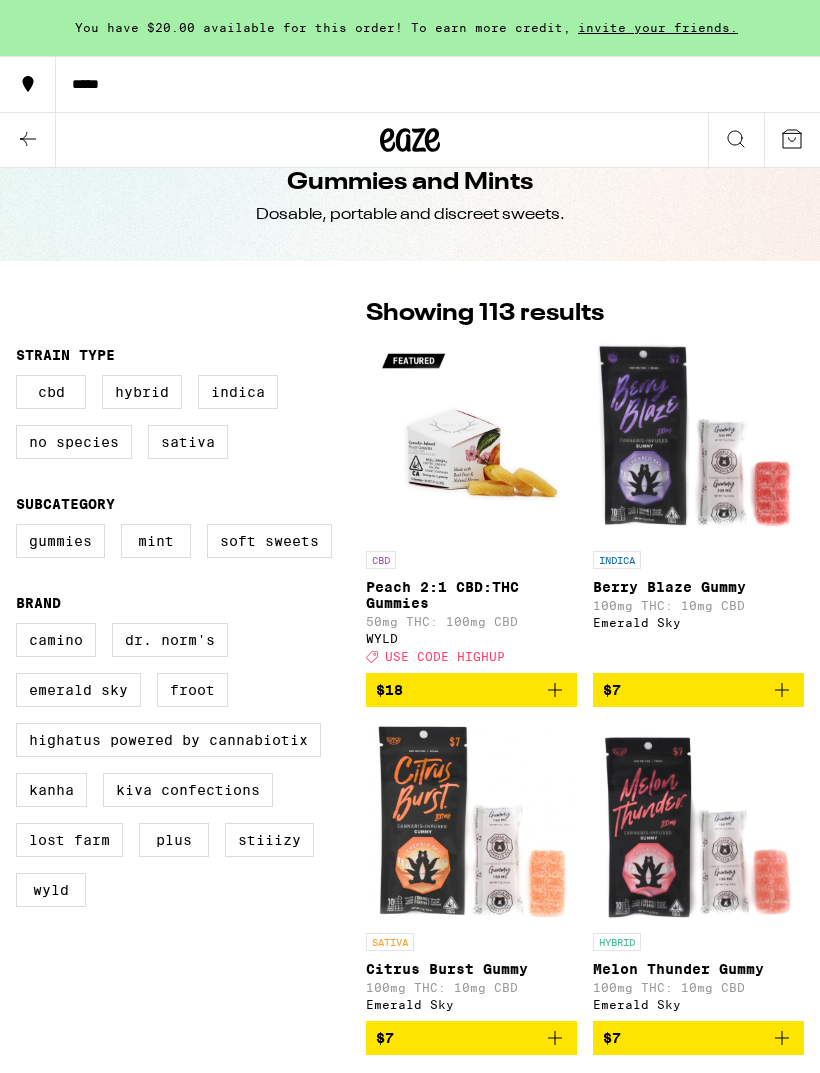 scroll, scrollTop: 0, scrollLeft: 0, axis: both 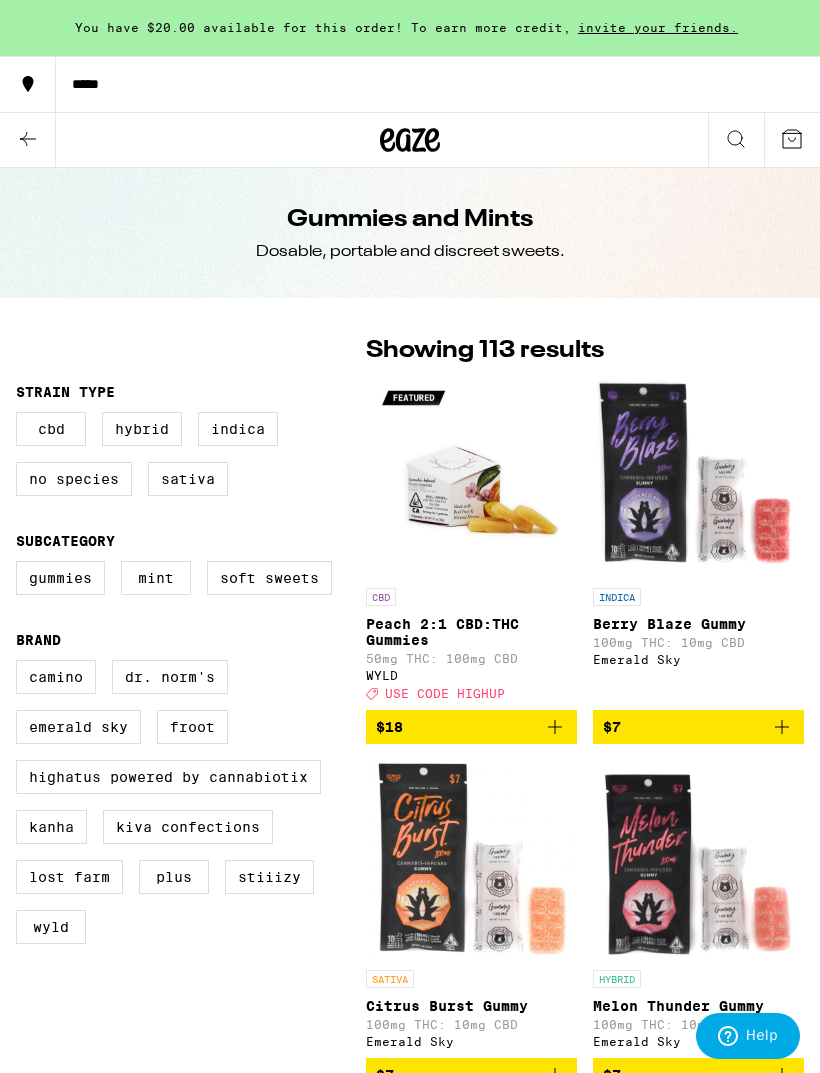 click at bounding box center (736, 140) 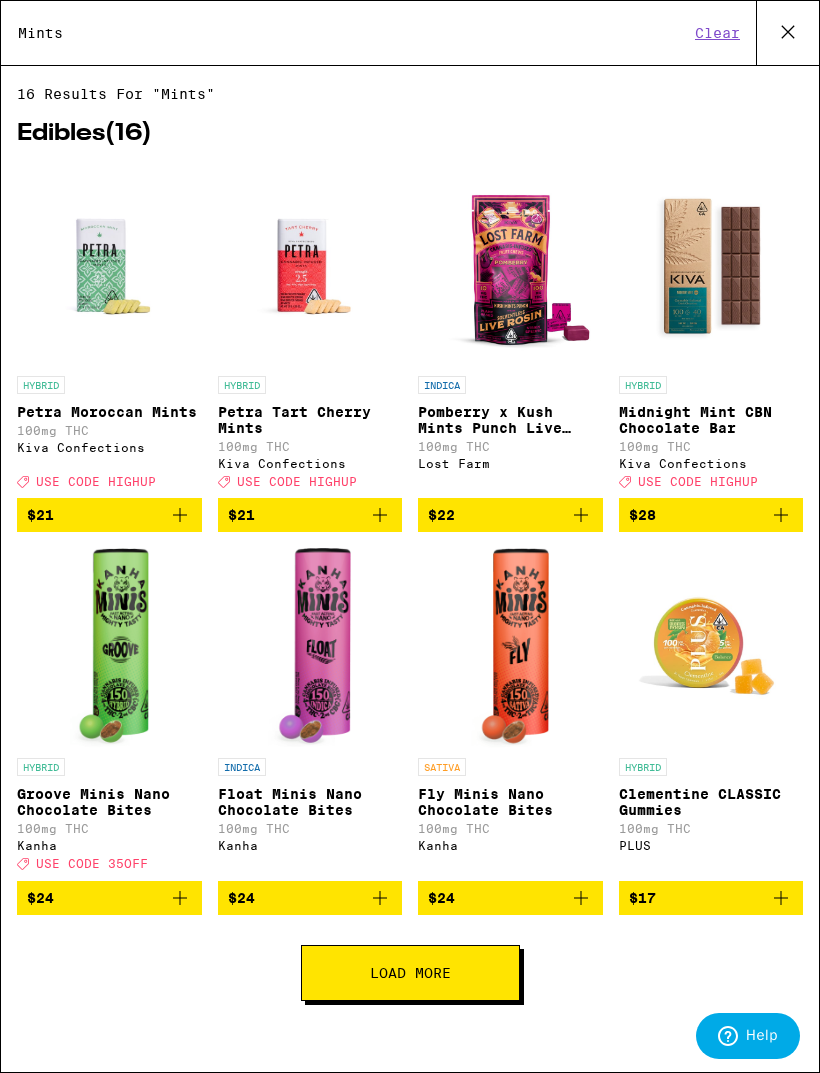 type on "Mints" 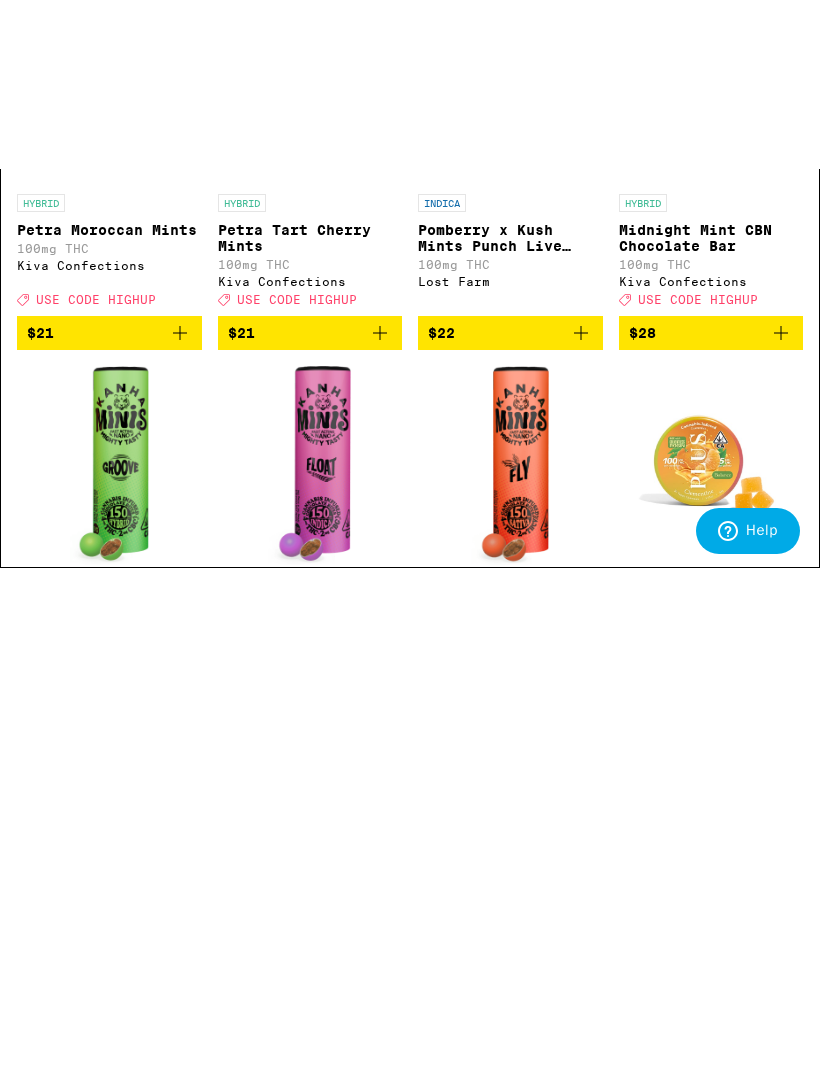 click on "Load More" at bounding box center [410, 959] 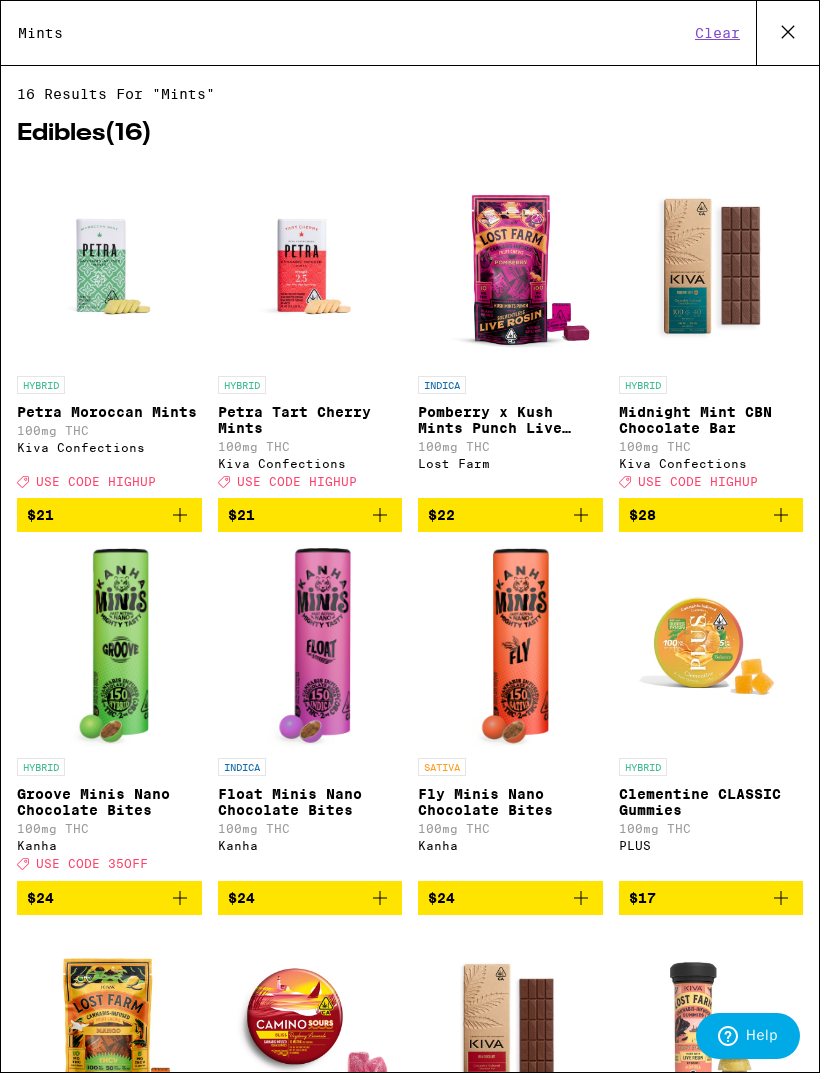 scroll, scrollTop: 0, scrollLeft: 0, axis: both 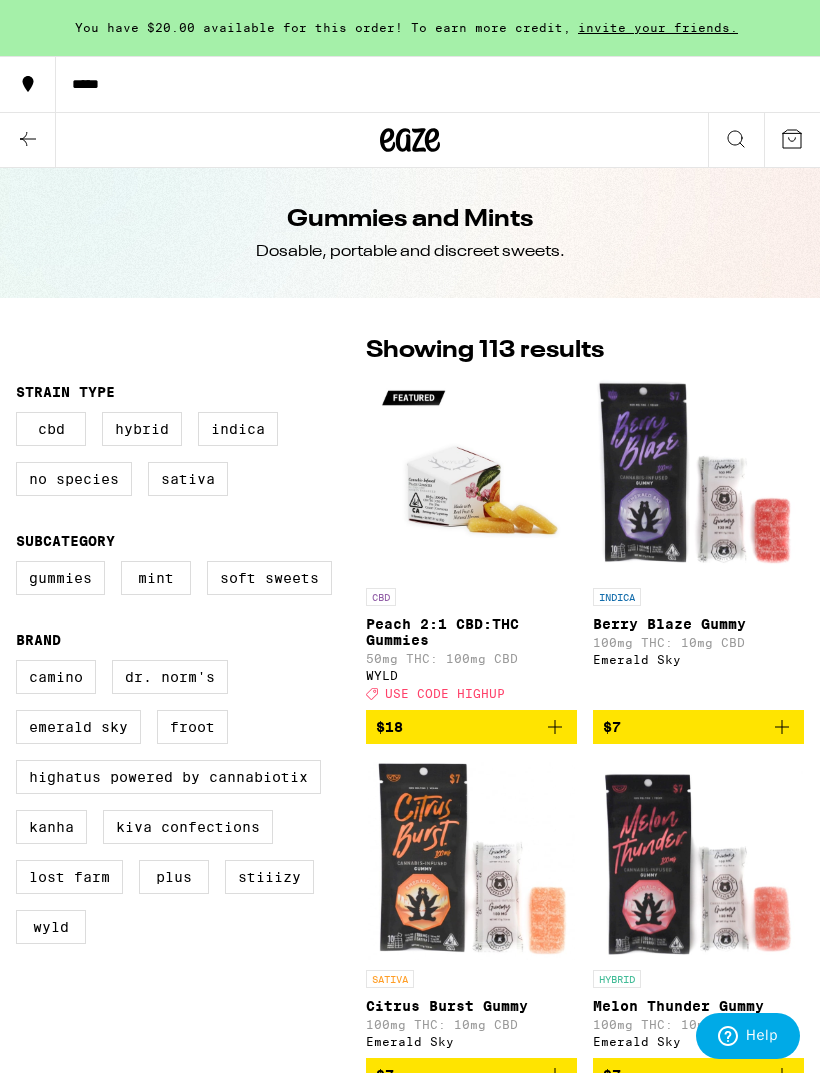 click on "Dr. Norm's" at bounding box center (170, 677) 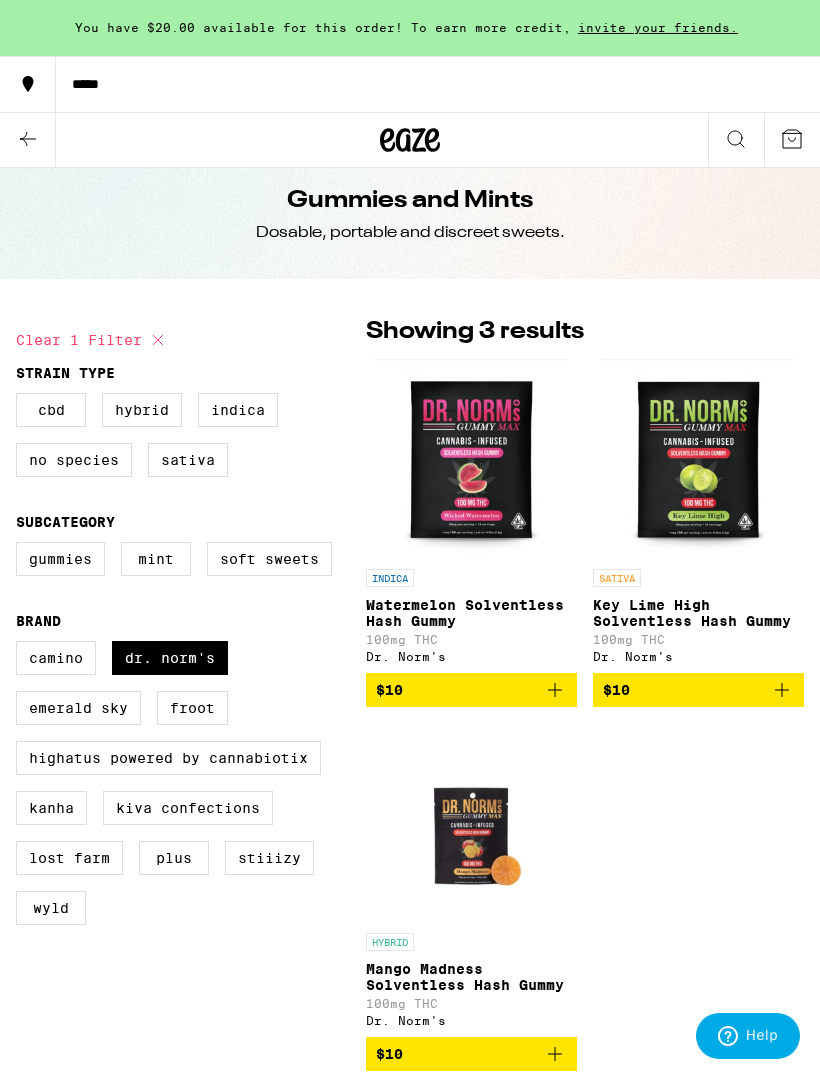 scroll, scrollTop: 0, scrollLeft: 0, axis: both 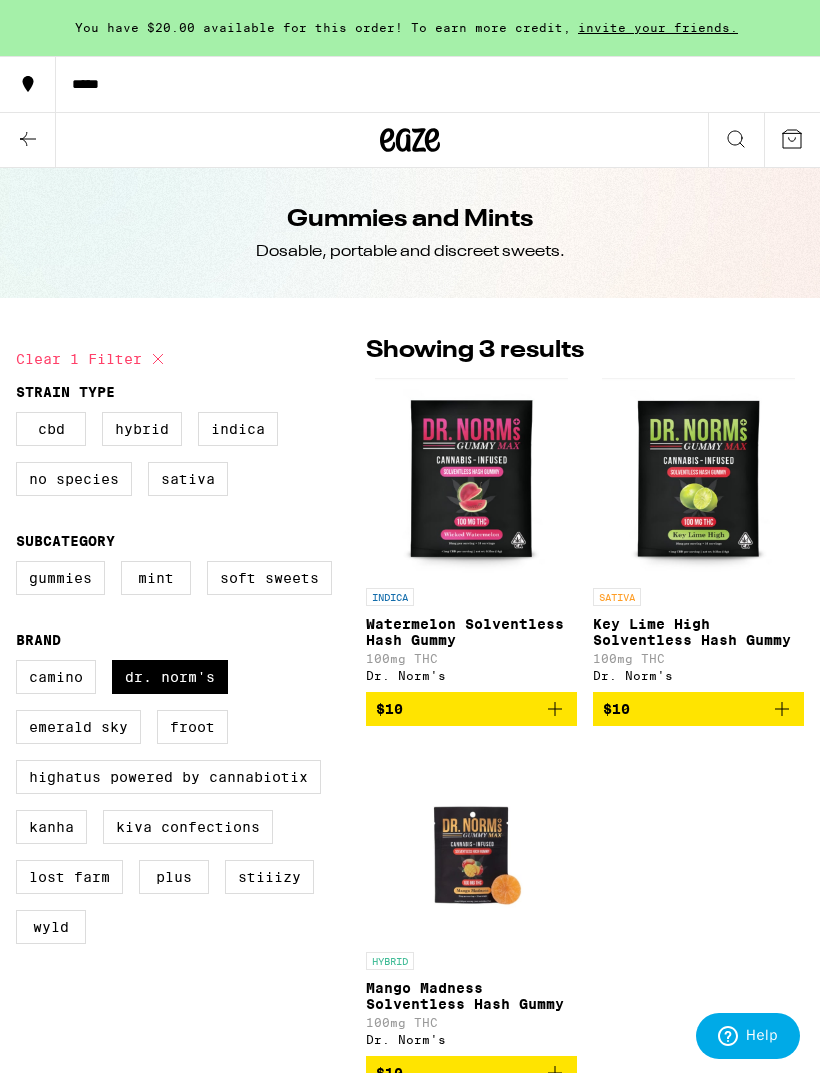click at bounding box center [736, 140] 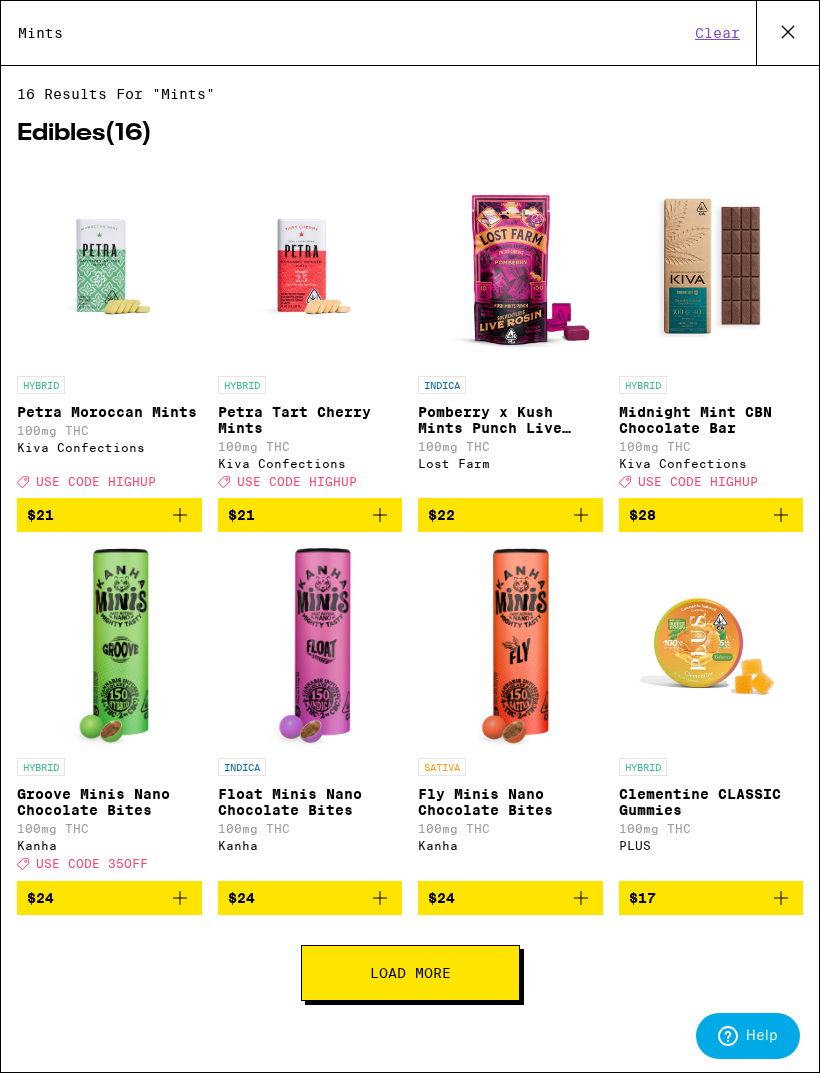 click at bounding box center [310, 266] 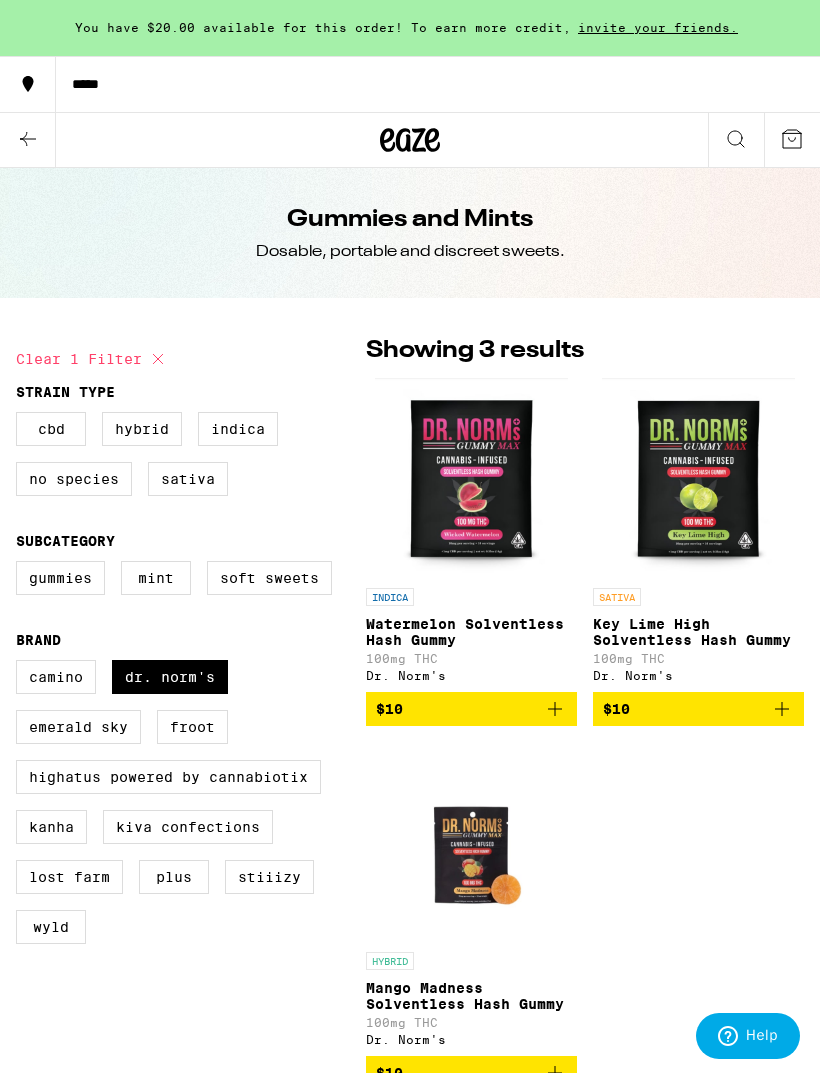 click 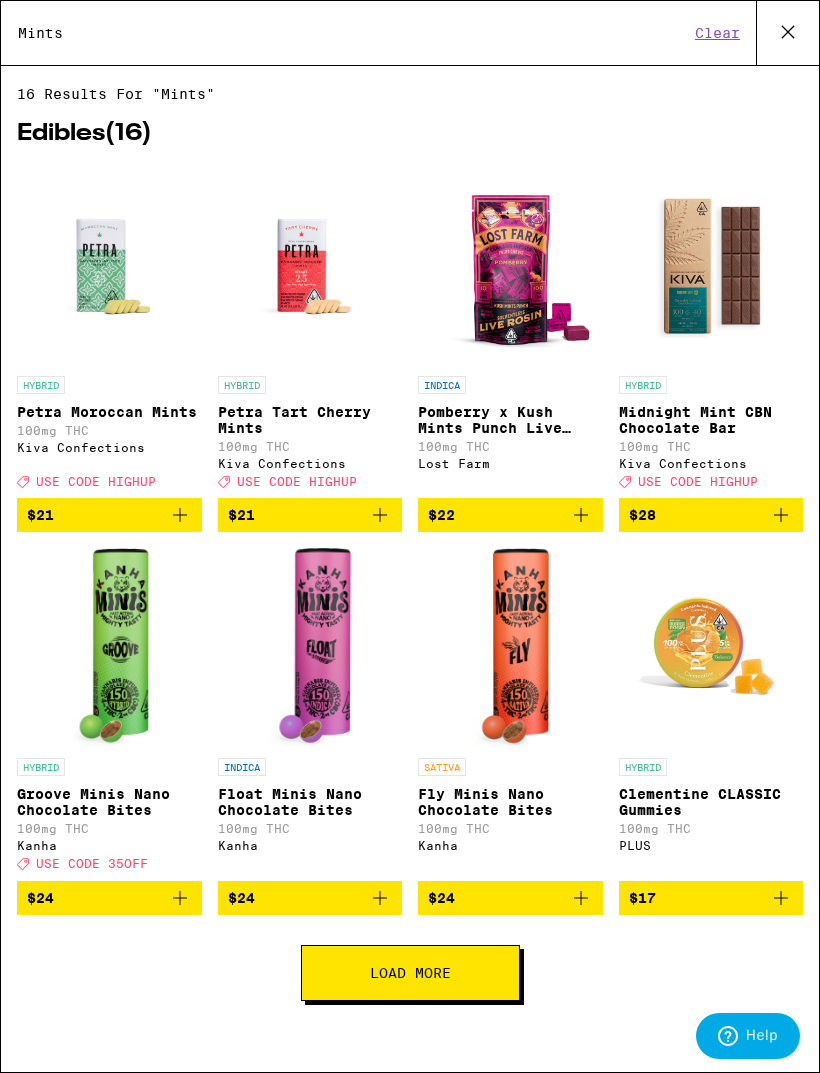 click at bounding box center [109, 266] 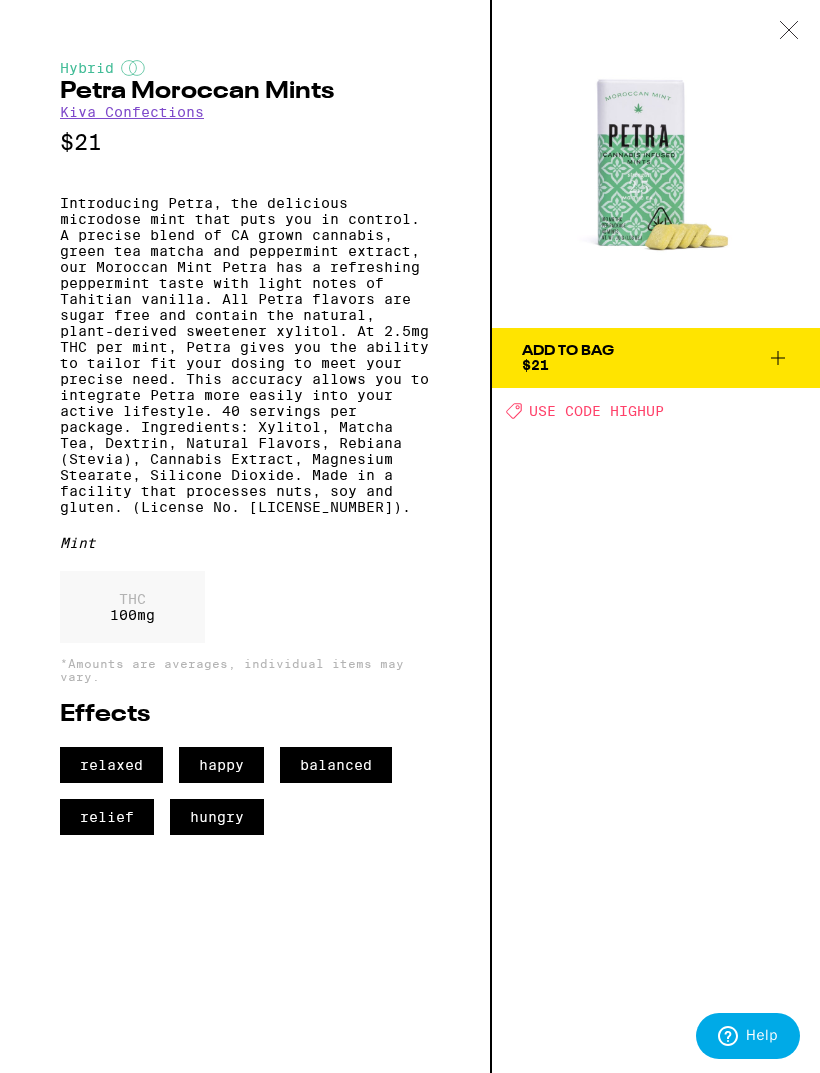 click 